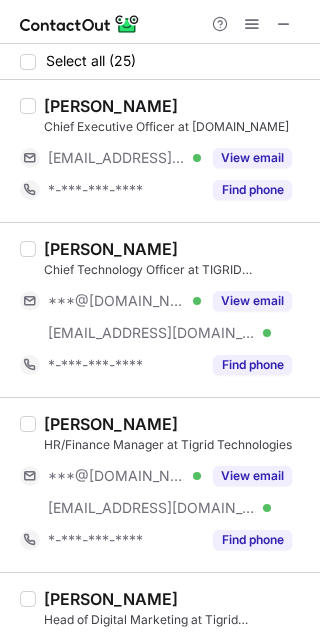 scroll, scrollTop: 0, scrollLeft: 0, axis: both 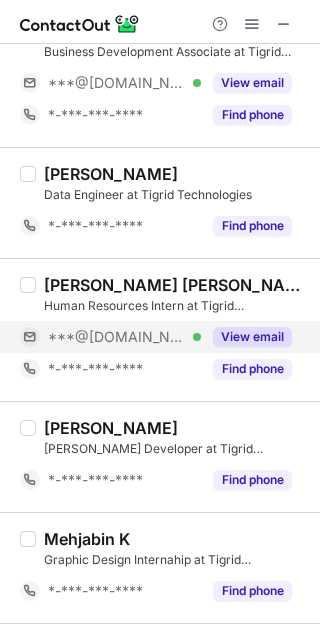 click on "View email" at bounding box center [252, 337] 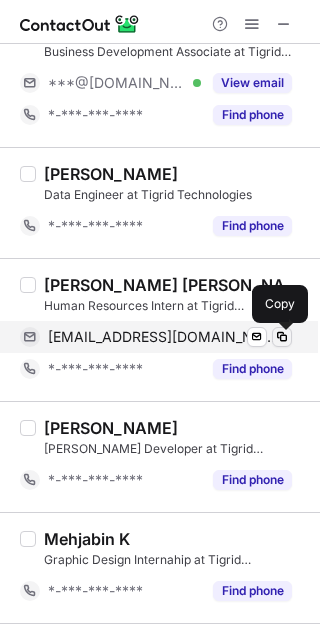 click at bounding box center [282, 337] 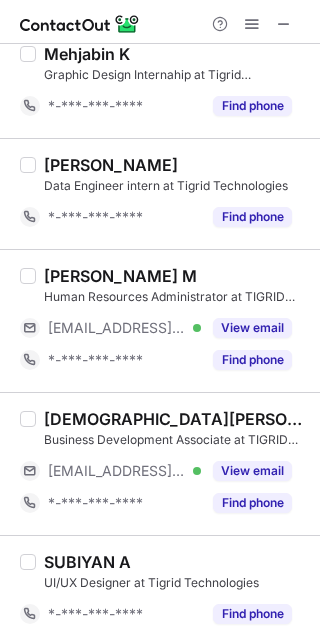 scroll, scrollTop: 2891, scrollLeft: 0, axis: vertical 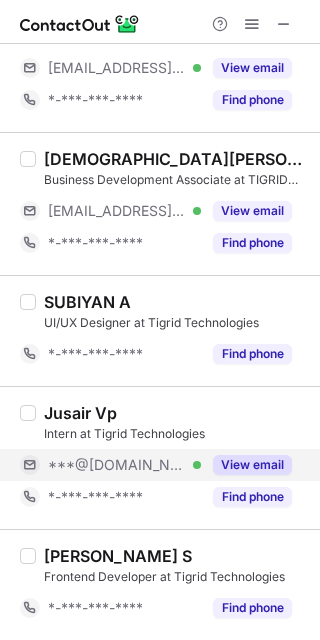 click on "View email" at bounding box center [252, 465] 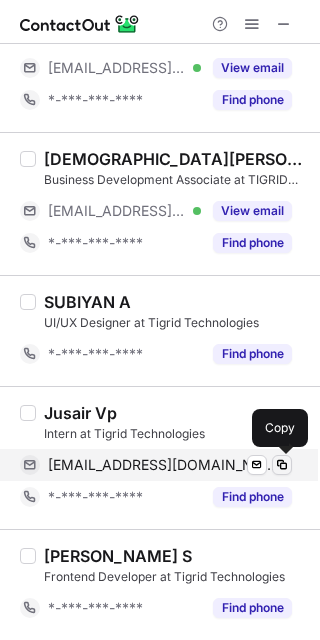 click at bounding box center [282, 465] 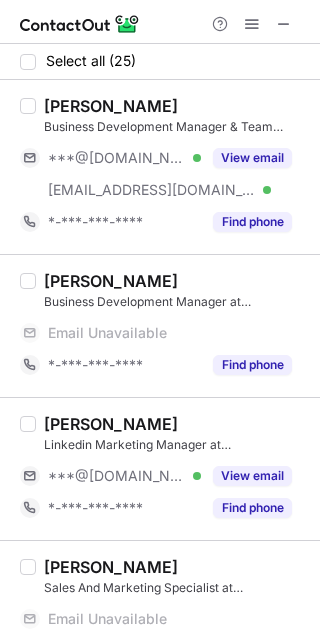 scroll, scrollTop: 0, scrollLeft: 0, axis: both 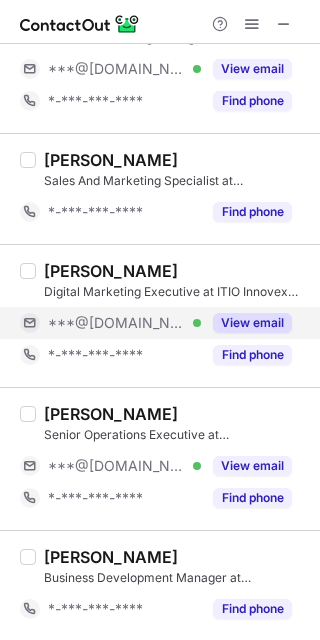 click on "View email" at bounding box center (252, 323) 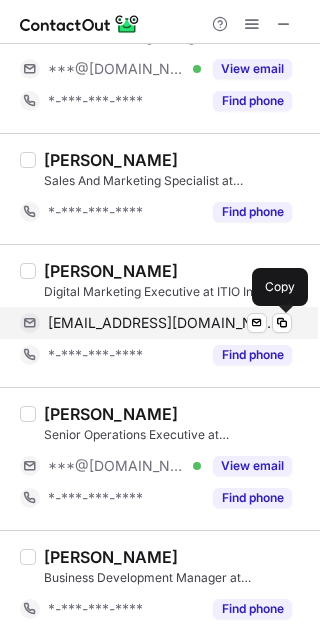 drag, startPoint x: 282, startPoint y: 320, endPoint x: 287, endPoint y: 337, distance: 17.720045 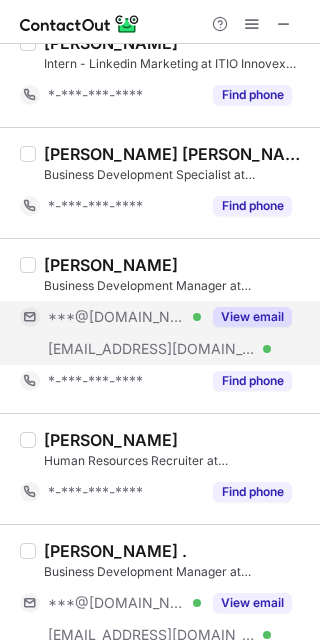scroll, scrollTop: 1125, scrollLeft: 0, axis: vertical 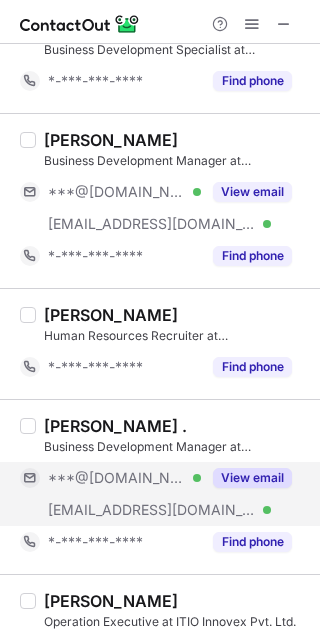click on "View email" at bounding box center (252, 478) 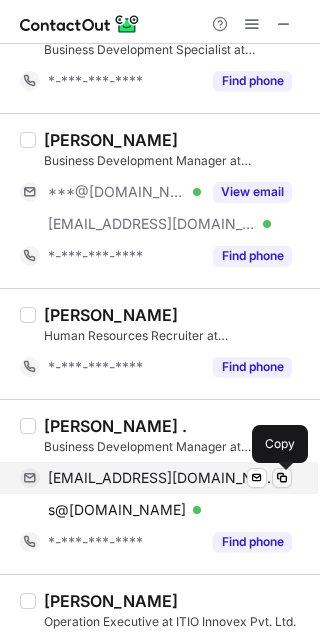 click at bounding box center [282, 478] 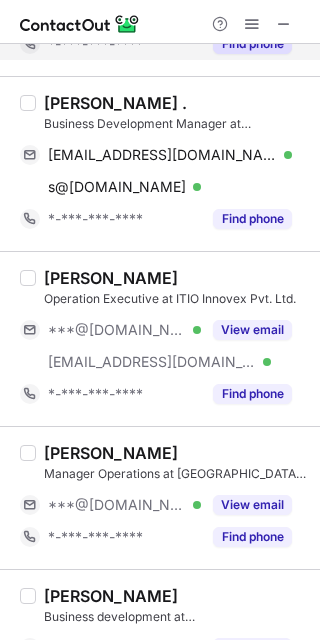 scroll, scrollTop: 1500, scrollLeft: 0, axis: vertical 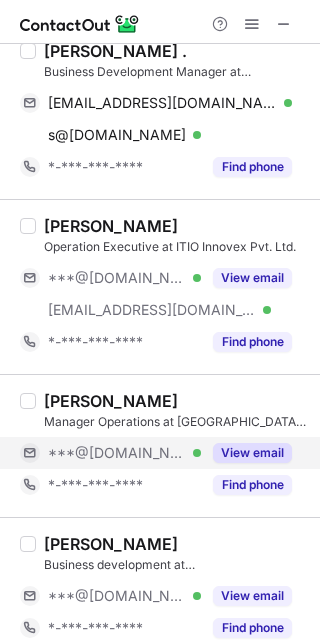 click on "View email" at bounding box center (252, 453) 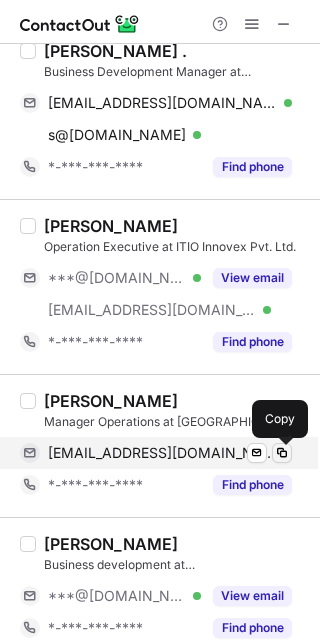 click at bounding box center (282, 453) 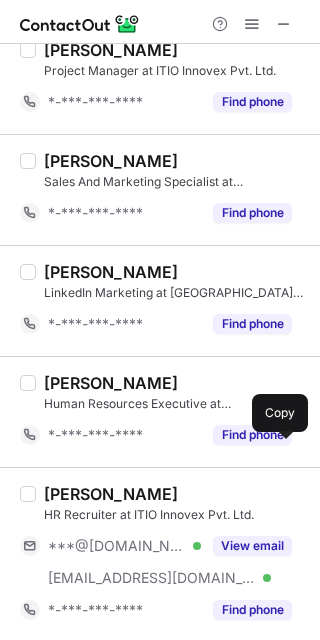 scroll, scrollTop: 2250, scrollLeft: 0, axis: vertical 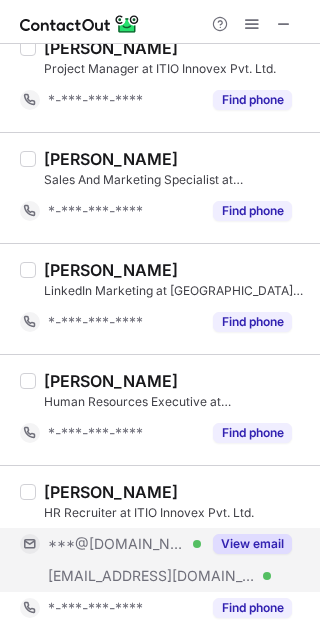 click on "View email" at bounding box center [252, 544] 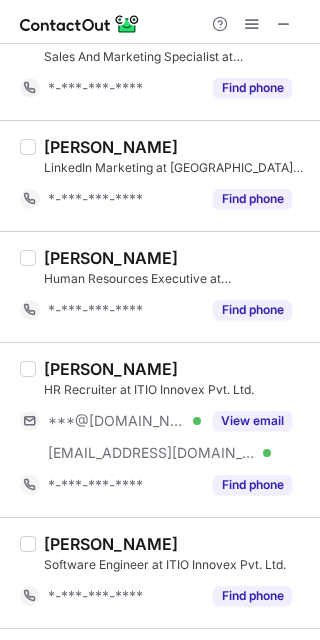 scroll, scrollTop: 2375, scrollLeft: 0, axis: vertical 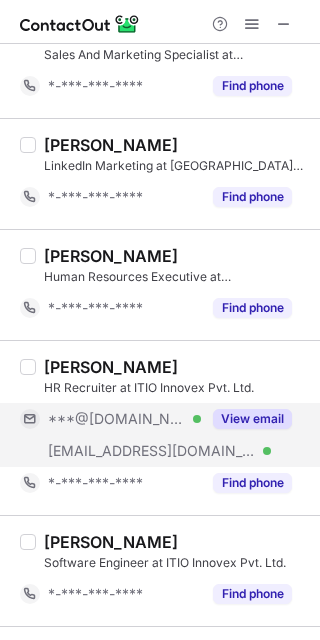 click on "View email" at bounding box center [252, 419] 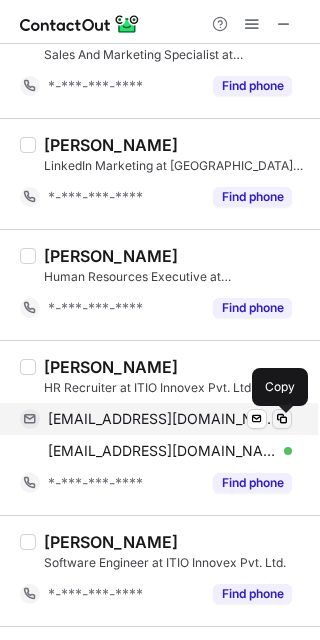 click at bounding box center (282, 419) 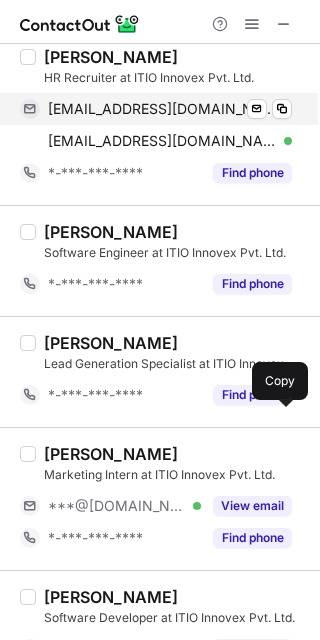scroll, scrollTop: 2763, scrollLeft: 0, axis: vertical 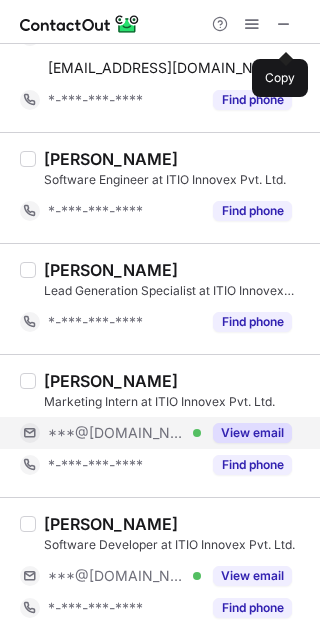 click on "View email" at bounding box center (246, 433) 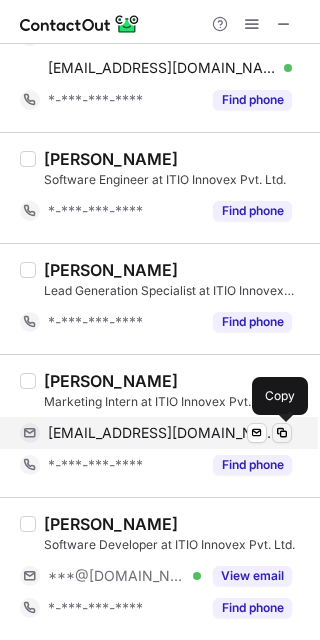 click at bounding box center [282, 433] 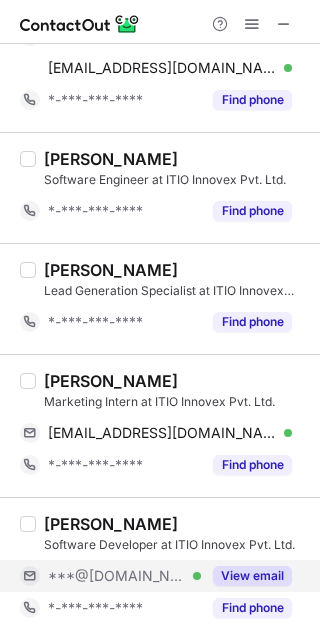 click on "View email" at bounding box center [246, 576] 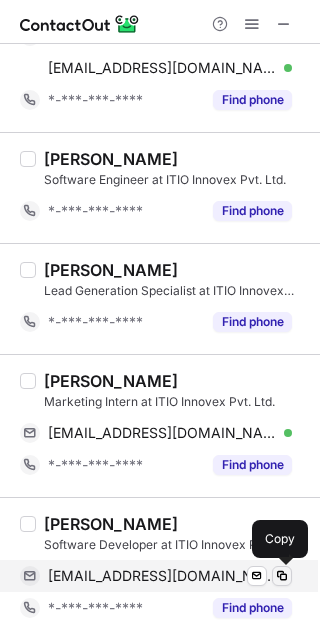 click at bounding box center [282, 576] 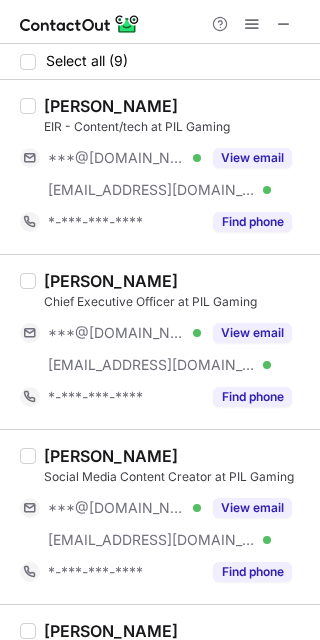 scroll, scrollTop: 0, scrollLeft: 0, axis: both 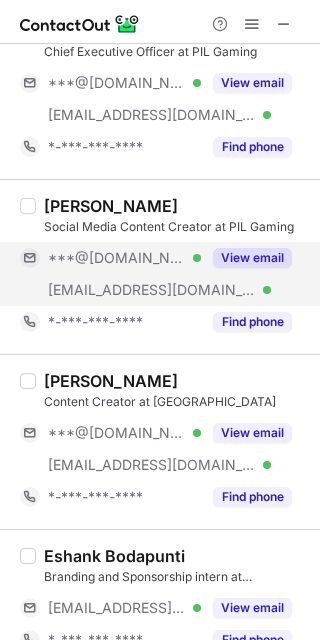 click on "View email" at bounding box center (252, 258) 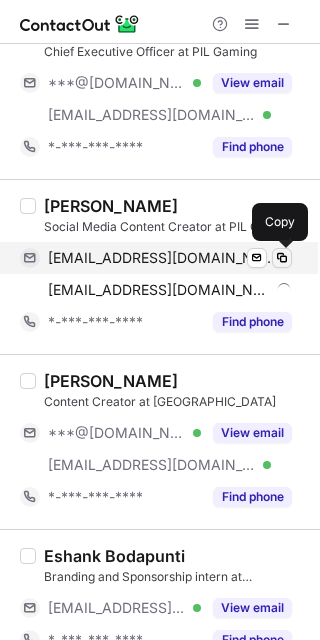 click at bounding box center (282, 258) 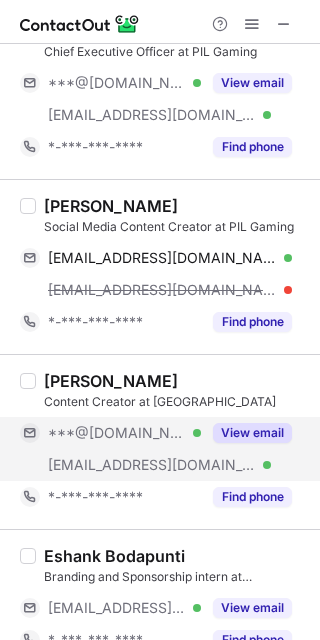 click on "View email" at bounding box center [252, 433] 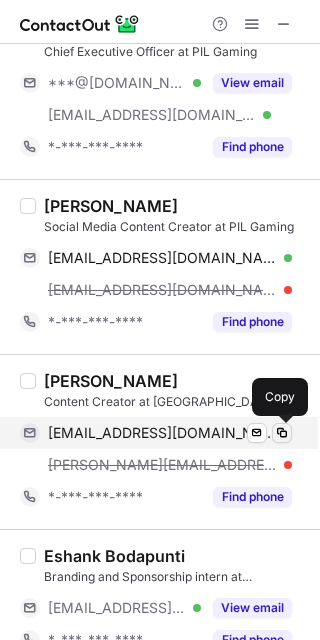 click at bounding box center [282, 433] 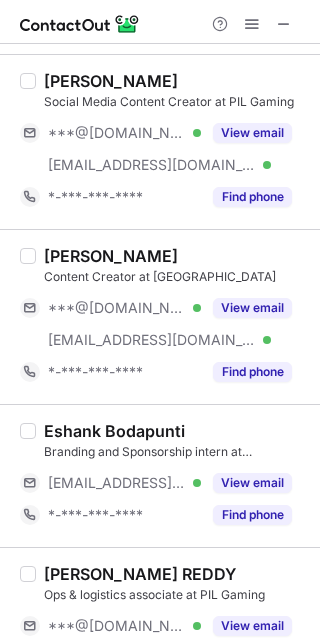 scroll, scrollTop: 500, scrollLeft: 0, axis: vertical 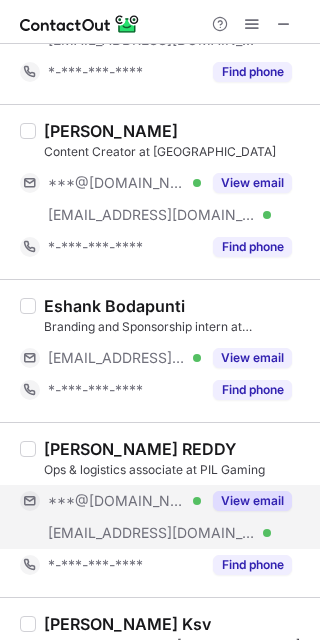 click on "View email" at bounding box center (252, 501) 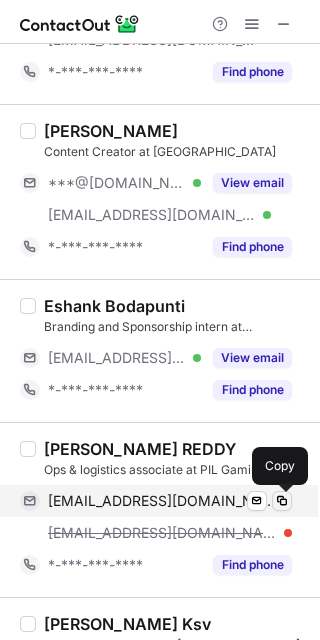 click at bounding box center (282, 501) 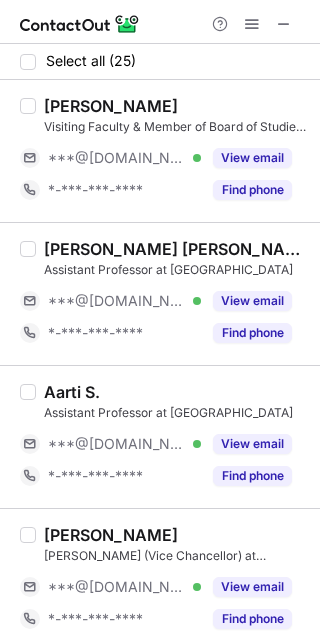 scroll, scrollTop: 0, scrollLeft: 0, axis: both 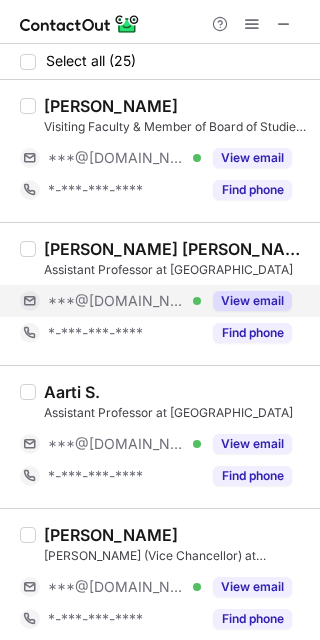 click on "View email" at bounding box center [246, 301] 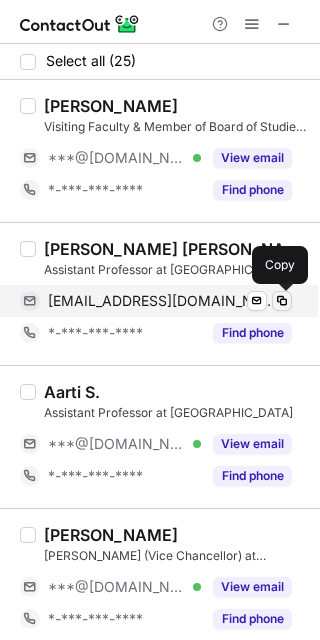 click at bounding box center (282, 301) 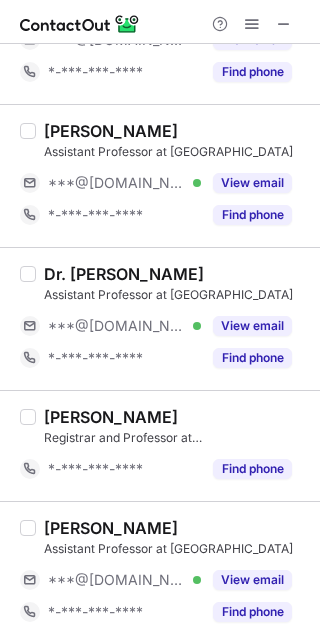 scroll, scrollTop: 750, scrollLeft: 0, axis: vertical 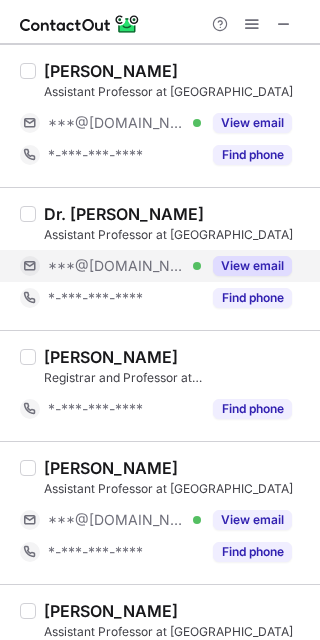 click on "View email" at bounding box center (252, 266) 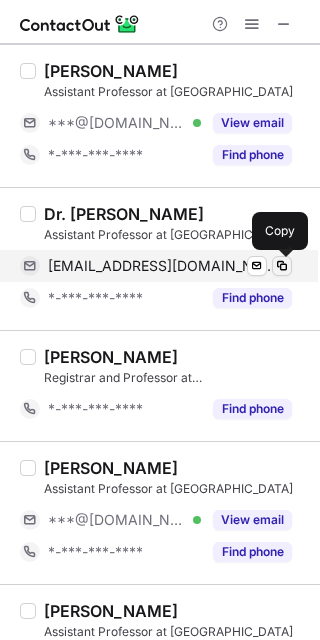click at bounding box center [282, 266] 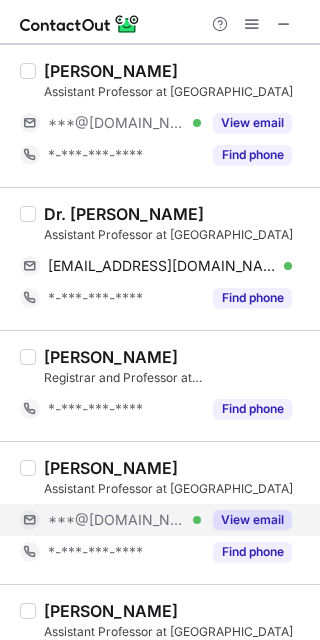 click on "View email" at bounding box center (252, 520) 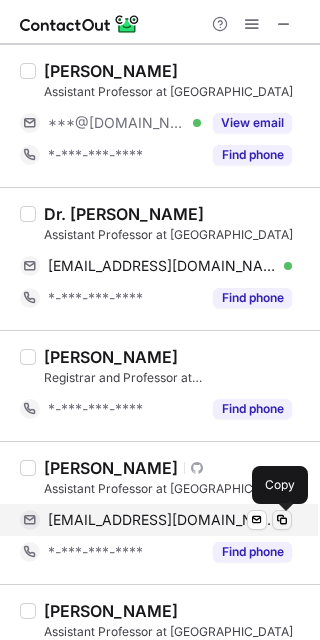 click at bounding box center (282, 520) 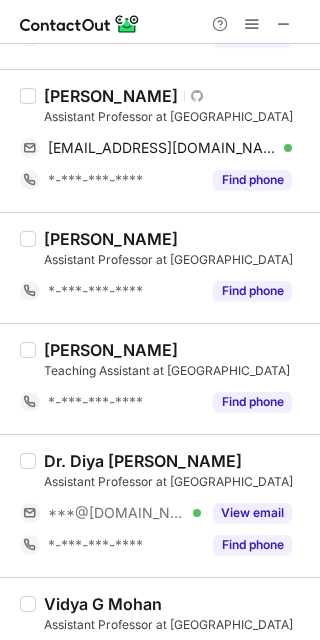 scroll, scrollTop: 1125, scrollLeft: 0, axis: vertical 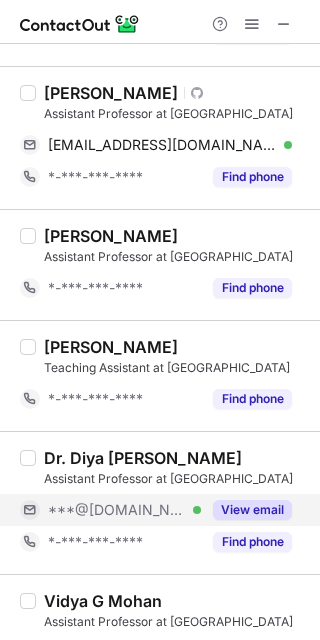 click on "View email" at bounding box center (252, 510) 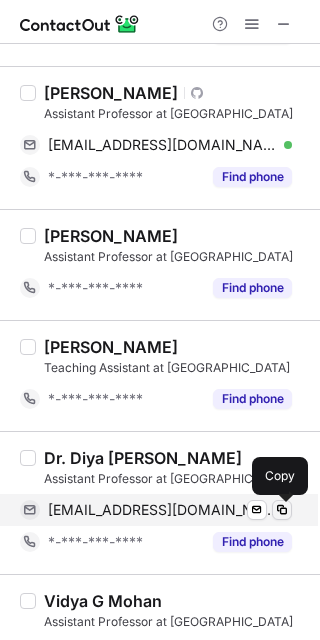 click at bounding box center [282, 510] 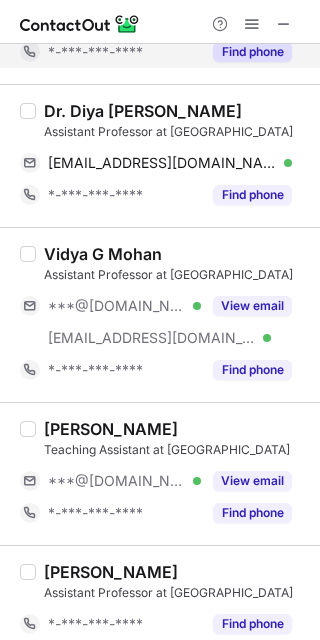 scroll, scrollTop: 1500, scrollLeft: 0, axis: vertical 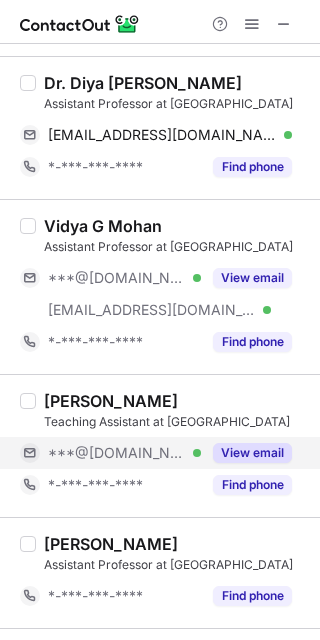 click on "View email" at bounding box center [252, 453] 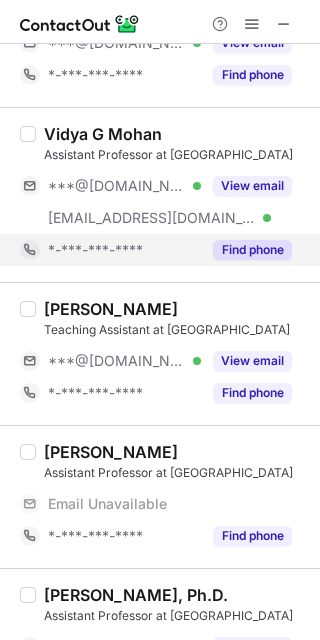scroll, scrollTop: 1750, scrollLeft: 0, axis: vertical 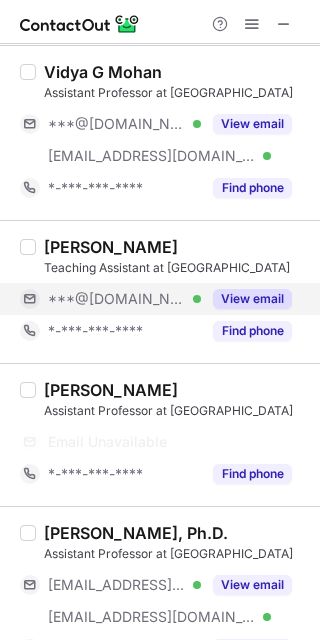 click on "View email" at bounding box center (252, 299) 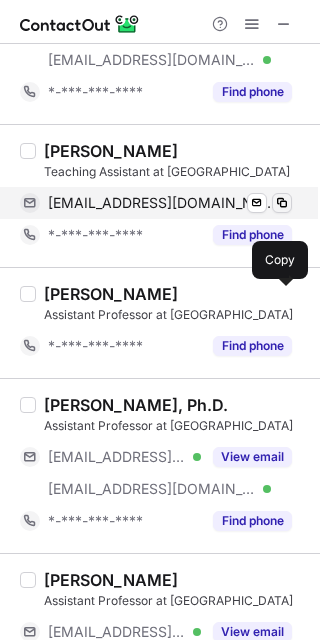scroll, scrollTop: 1653, scrollLeft: 0, axis: vertical 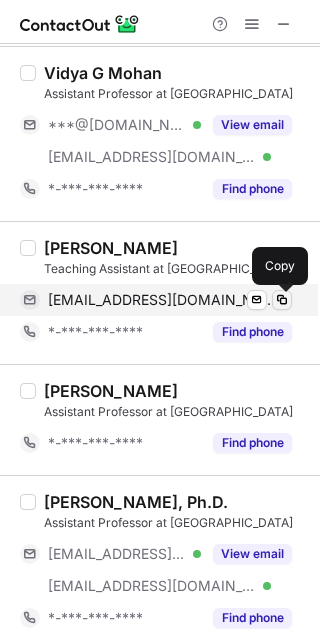 click at bounding box center [282, 300] 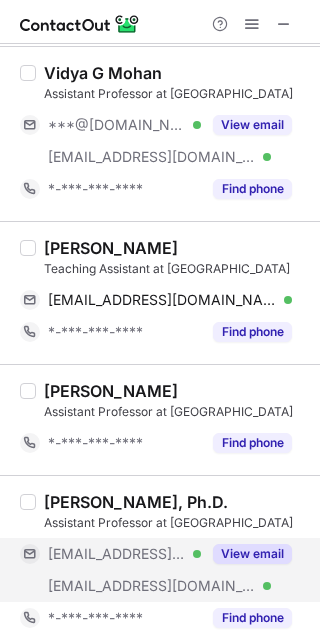 click on "View email" at bounding box center (252, 554) 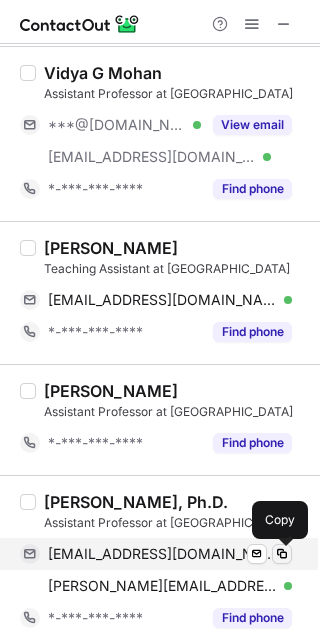 click at bounding box center (282, 554) 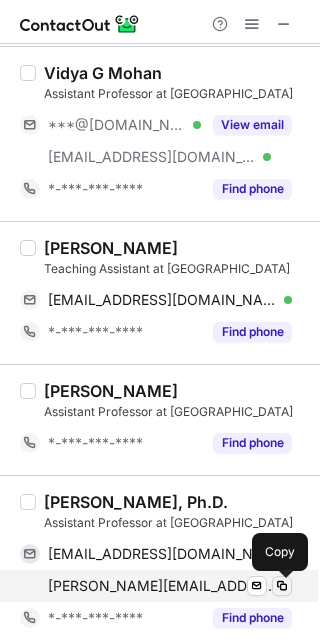 click at bounding box center [282, 586] 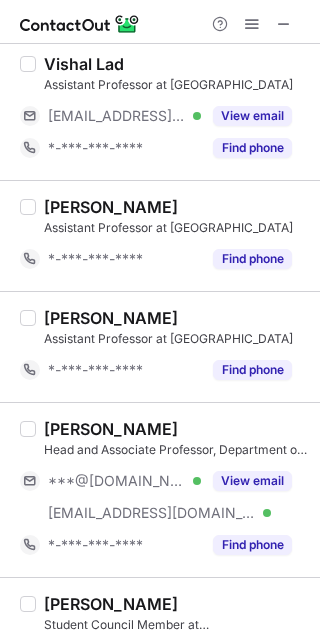 scroll, scrollTop: 2528, scrollLeft: 0, axis: vertical 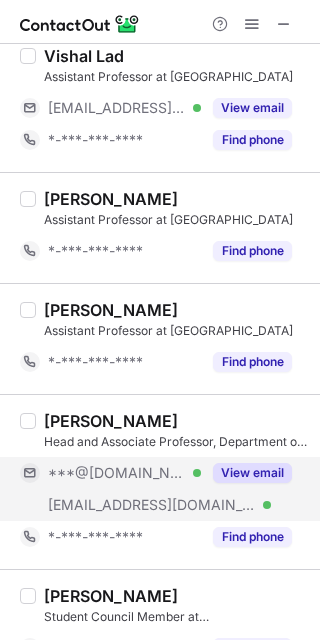 click on "View email" at bounding box center [252, 473] 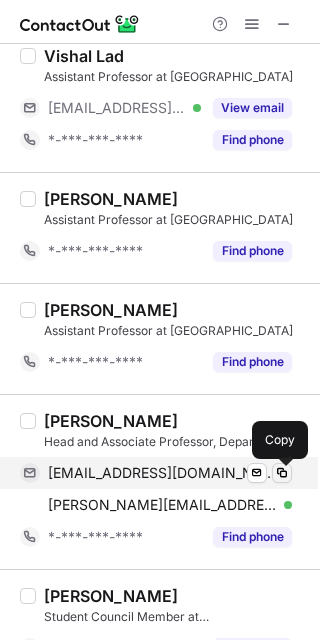 click at bounding box center [282, 473] 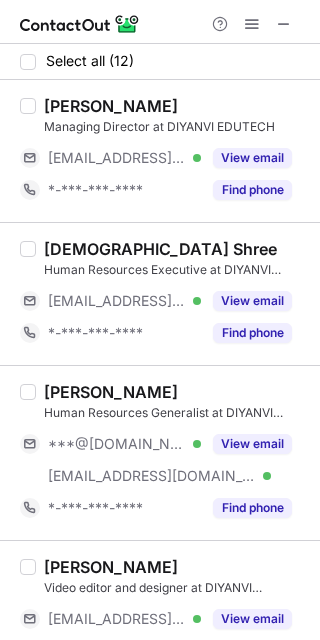 scroll, scrollTop: 0, scrollLeft: 0, axis: both 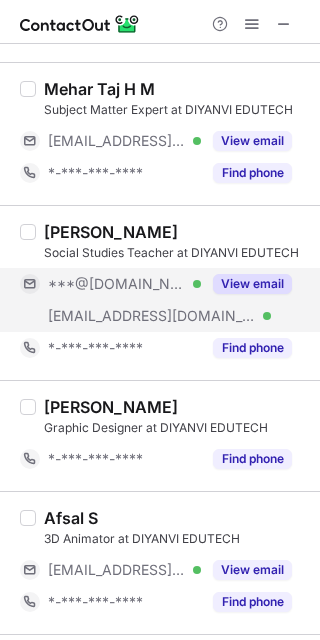 click on "View email" at bounding box center [252, 284] 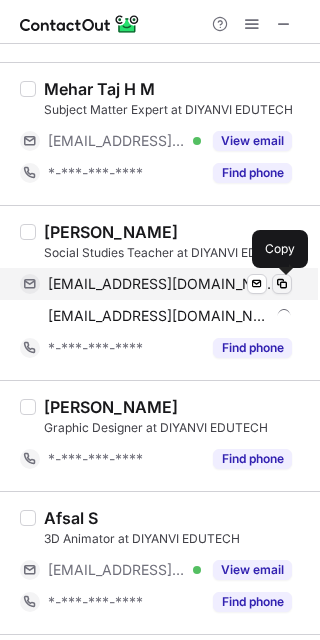 click at bounding box center (282, 284) 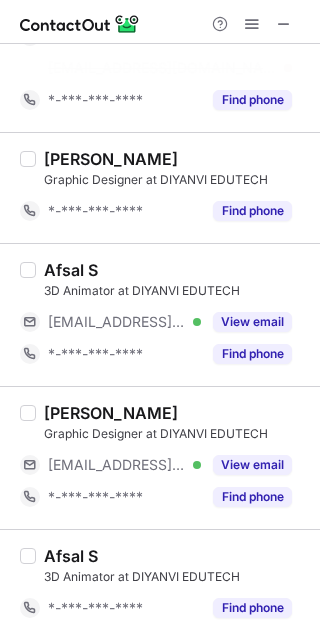 scroll, scrollTop: 1093, scrollLeft: 0, axis: vertical 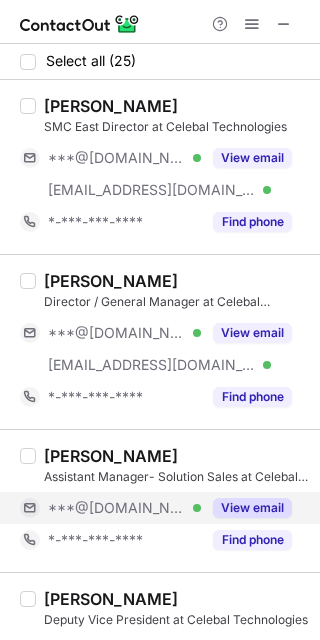 click on "View email" at bounding box center (252, 508) 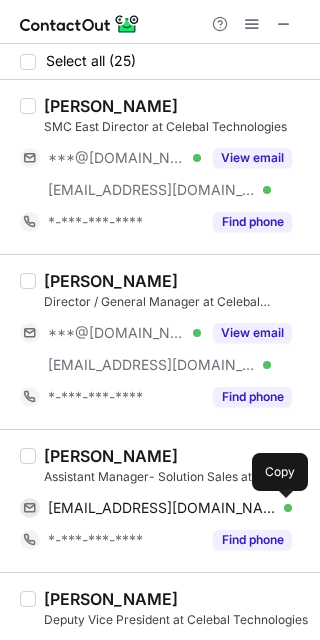 click at bounding box center [282, 508] 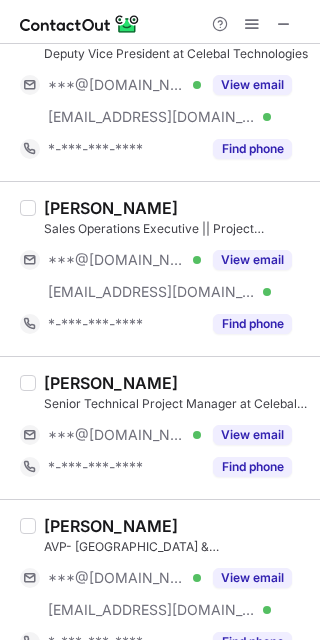 scroll, scrollTop: 625, scrollLeft: 0, axis: vertical 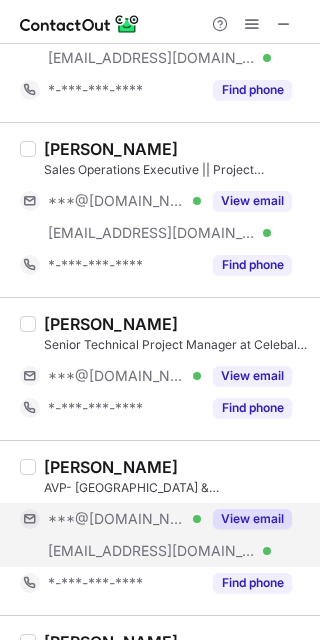 click on "View email" at bounding box center [252, 519] 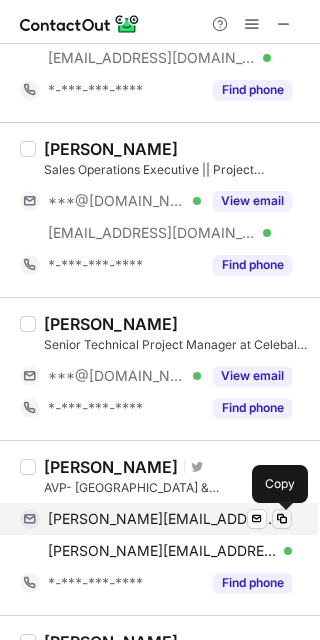 click at bounding box center [282, 519] 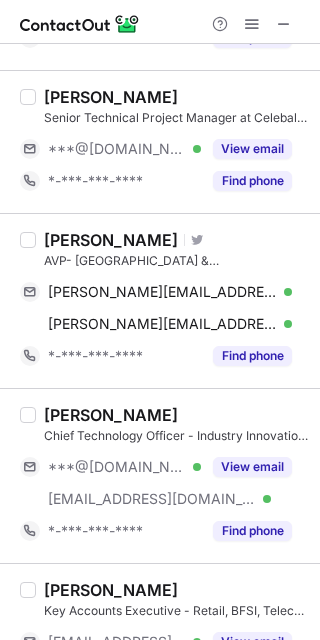 scroll, scrollTop: 875, scrollLeft: 0, axis: vertical 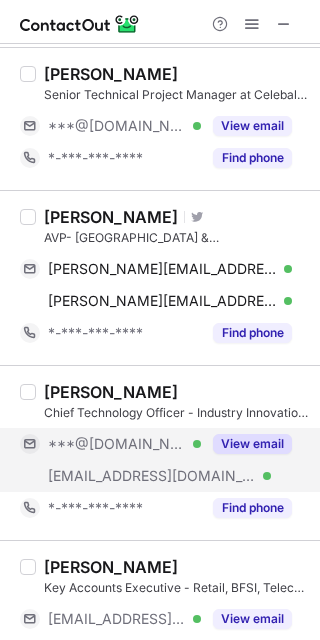 click on "View email" at bounding box center (252, 444) 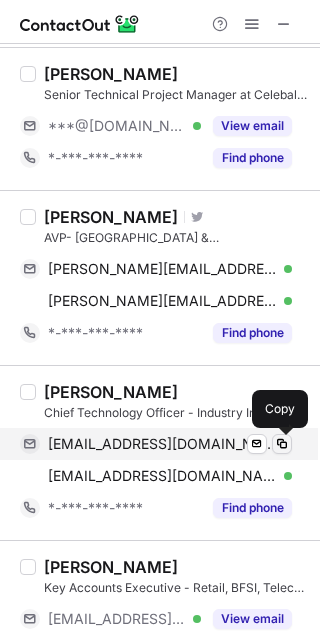 click at bounding box center [282, 444] 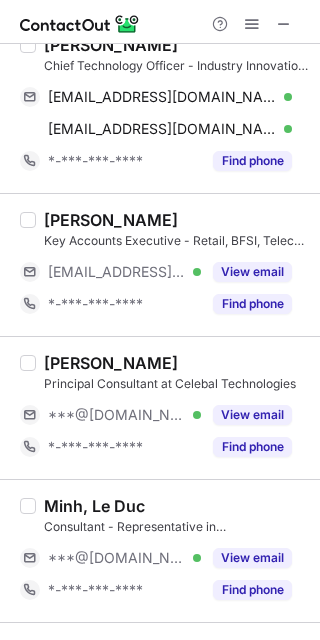 scroll, scrollTop: 1250, scrollLeft: 0, axis: vertical 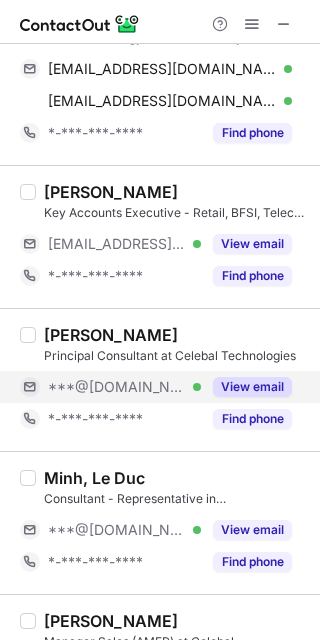 click on "View email" at bounding box center [252, 387] 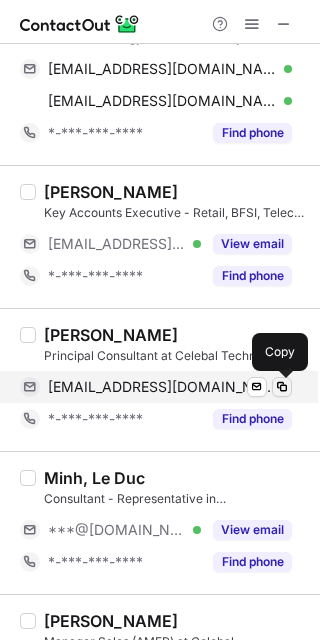 click at bounding box center (282, 387) 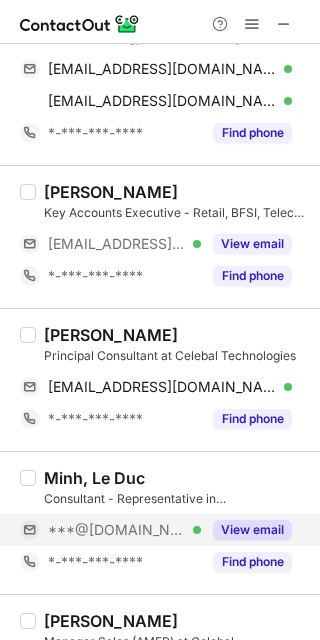 click on "View email" at bounding box center [252, 530] 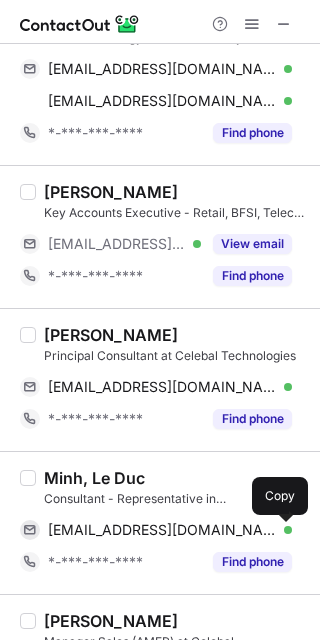 click at bounding box center (282, 530) 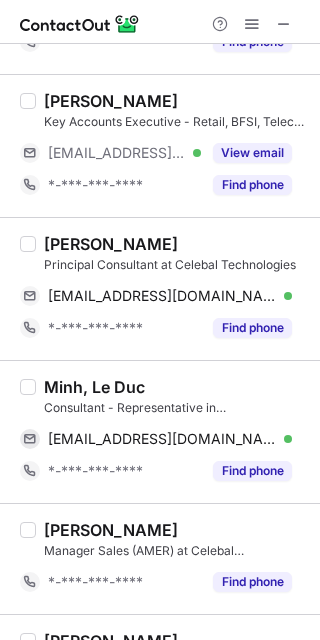 scroll, scrollTop: 1500, scrollLeft: 0, axis: vertical 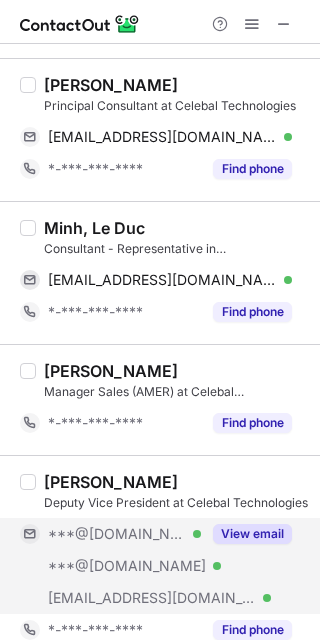 click on "View email" at bounding box center [252, 534] 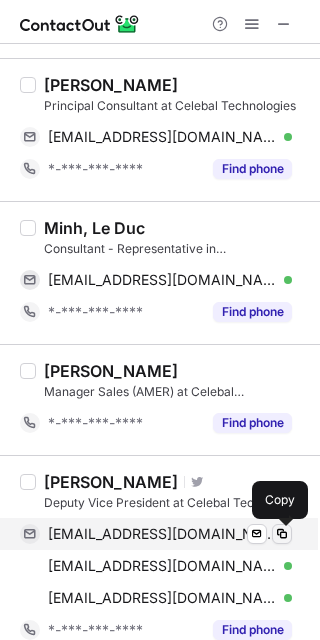click at bounding box center [282, 534] 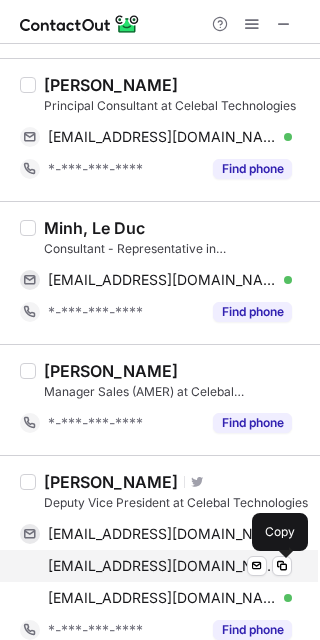 drag, startPoint x: 278, startPoint y: 557, endPoint x: 293, endPoint y: 560, distance: 15.297058 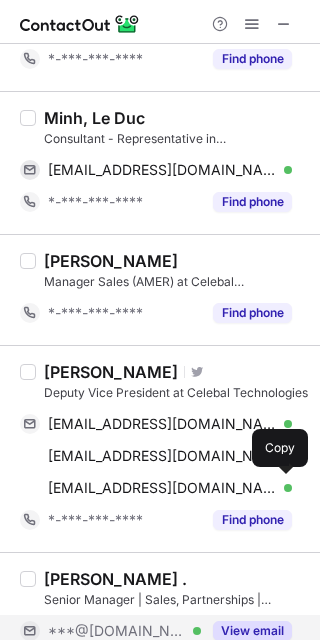 scroll, scrollTop: 1750, scrollLeft: 0, axis: vertical 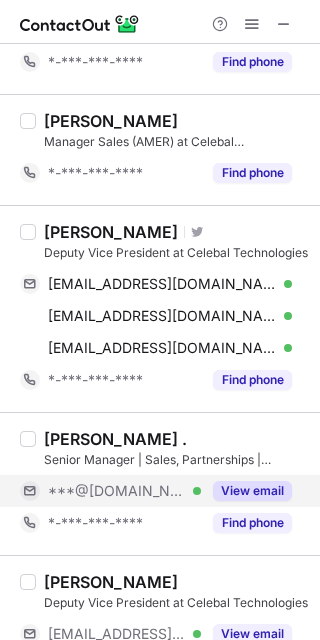 click on "View email" at bounding box center [252, 491] 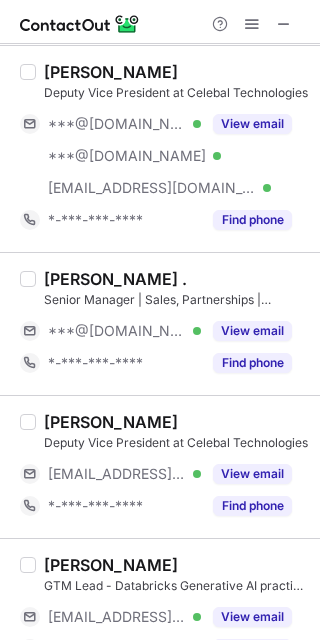 scroll, scrollTop: 1875, scrollLeft: 0, axis: vertical 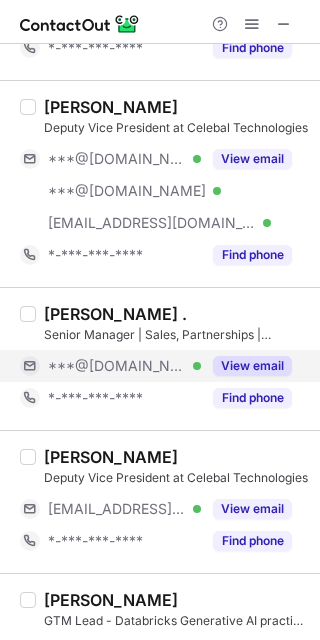 click on "View email" at bounding box center (252, 366) 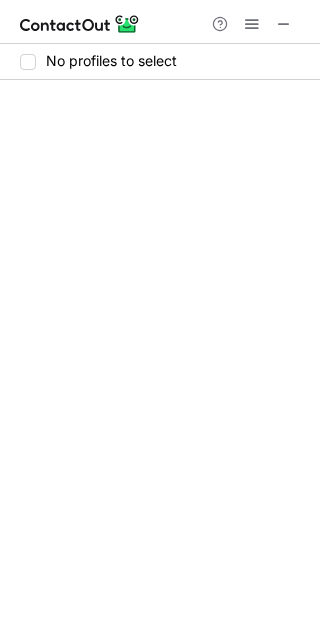 scroll, scrollTop: 0, scrollLeft: 0, axis: both 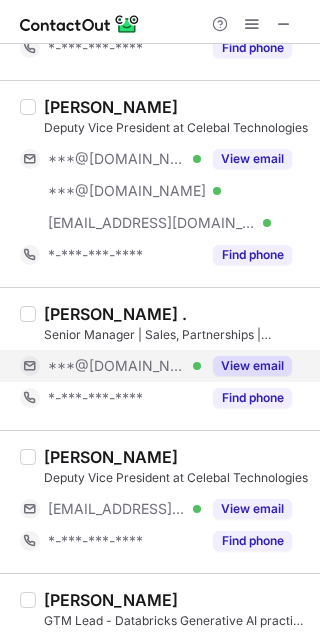 click on "View email" at bounding box center (252, 366) 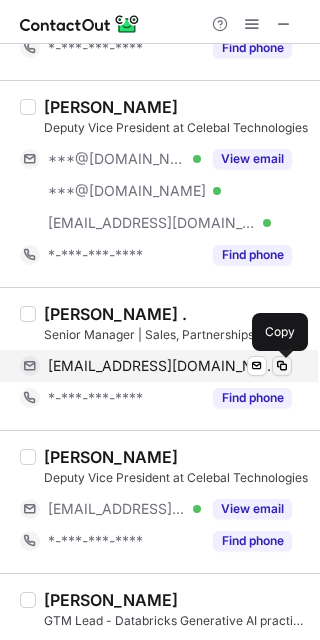 click at bounding box center (282, 366) 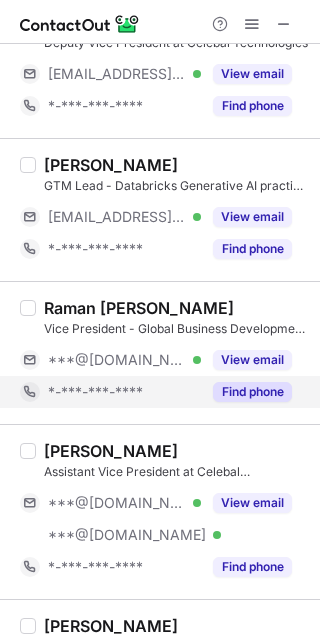 scroll, scrollTop: 2500, scrollLeft: 0, axis: vertical 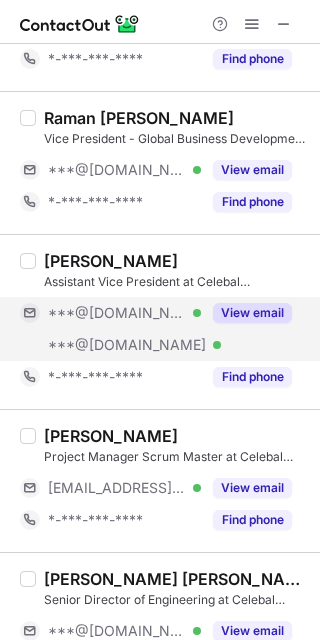click on "View email" at bounding box center (252, 313) 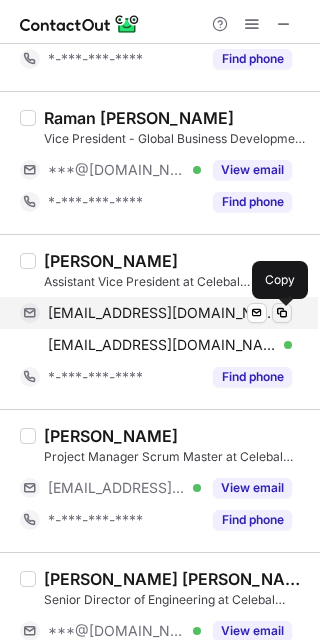 click at bounding box center (282, 313) 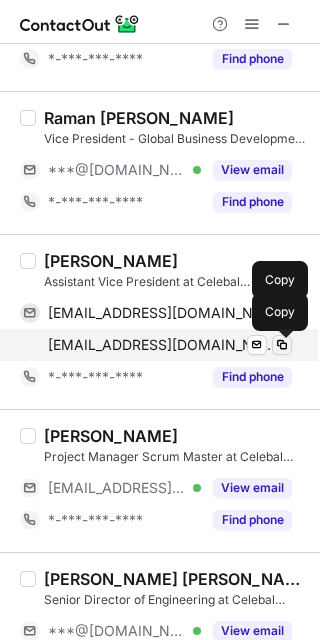 click at bounding box center (282, 345) 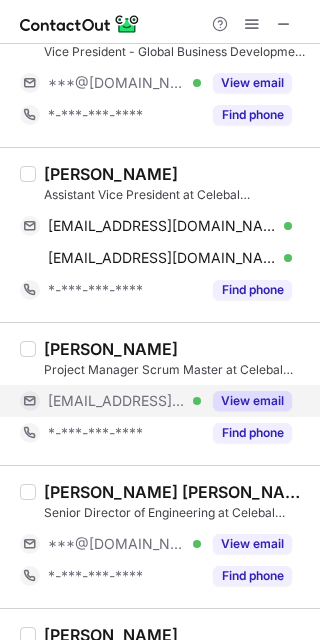 scroll, scrollTop: 2750, scrollLeft: 0, axis: vertical 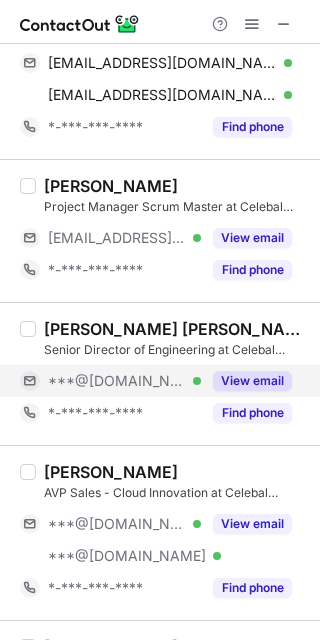 click on "View email" at bounding box center (252, 381) 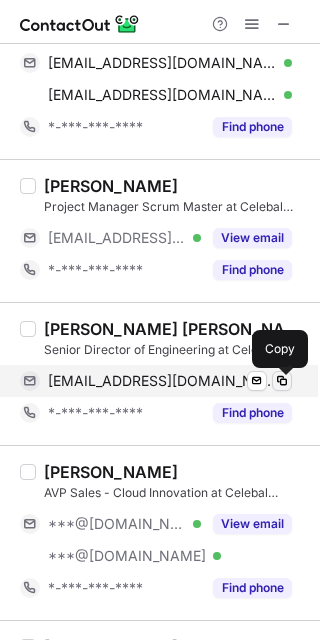 click at bounding box center (282, 381) 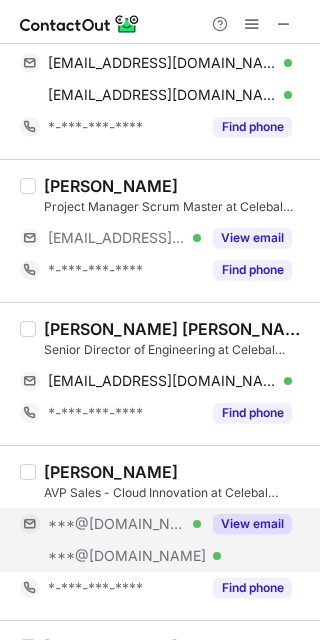 click on "View email" at bounding box center (246, 524) 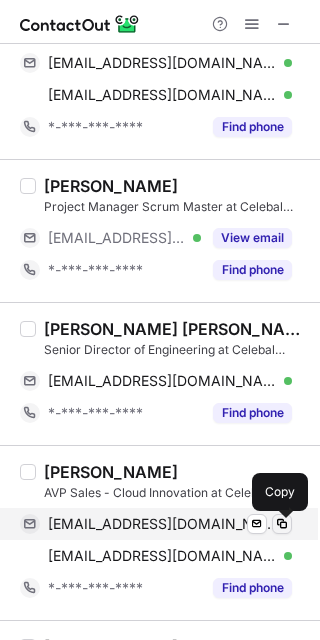 click at bounding box center (282, 524) 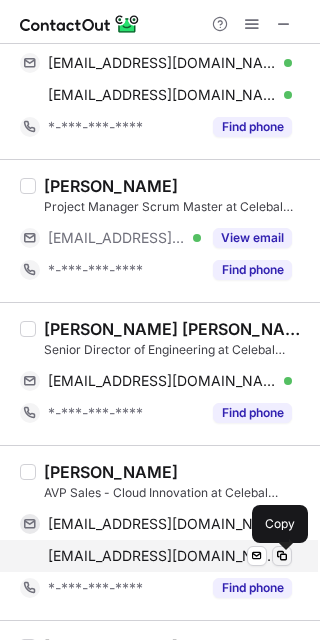 click at bounding box center (282, 556) 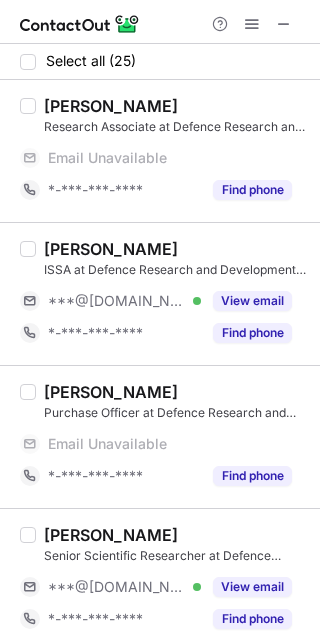 scroll, scrollTop: 0, scrollLeft: 0, axis: both 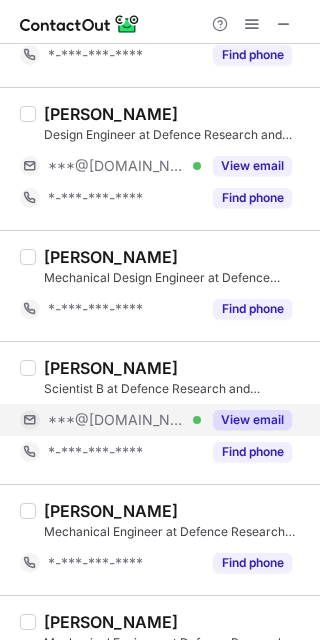 click on "View email" at bounding box center [252, 420] 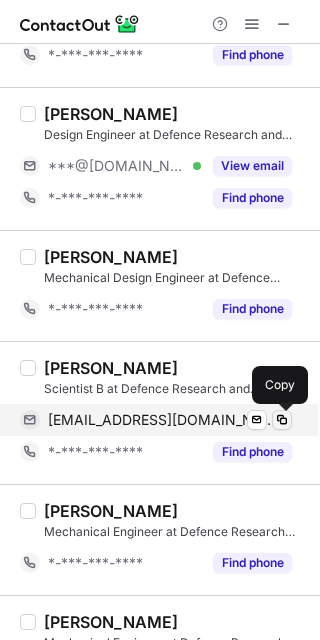 click at bounding box center [282, 420] 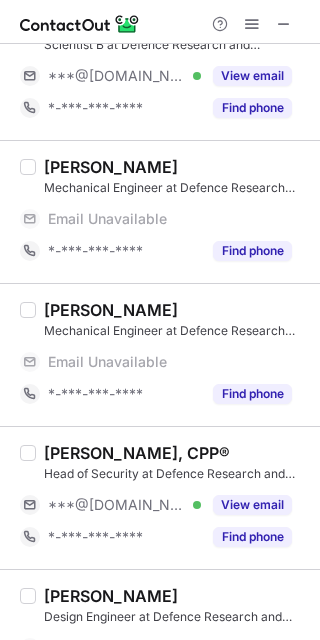 scroll, scrollTop: 1000, scrollLeft: 0, axis: vertical 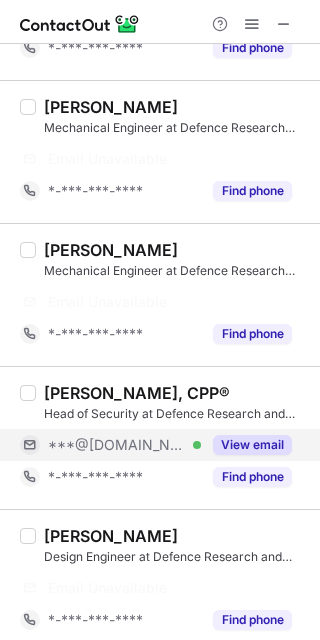 click on "View email" at bounding box center (252, 445) 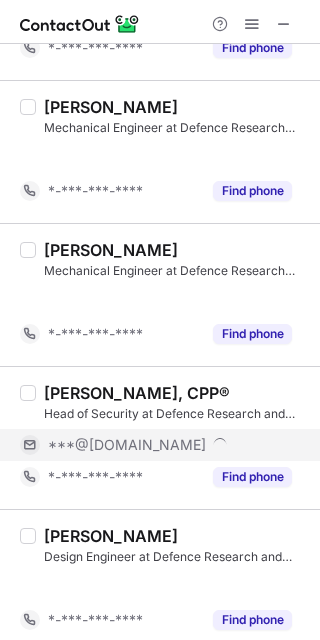 scroll, scrollTop: 903, scrollLeft: 0, axis: vertical 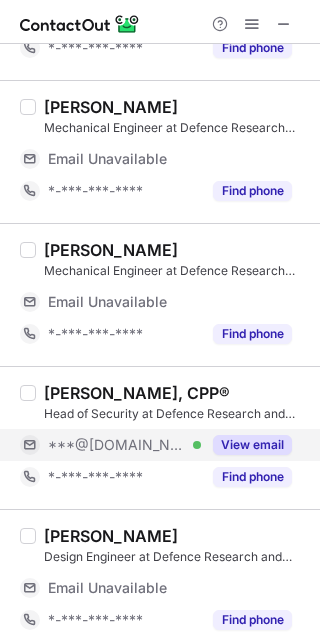 click on "View email" at bounding box center [252, 445] 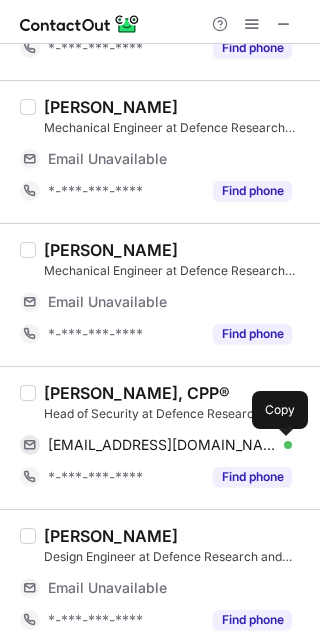 click at bounding box center (282, 445) 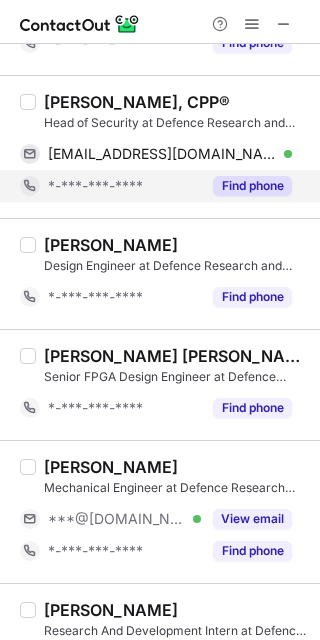 scroll, scrollTop: 1278, scrollLeft: 0, axis: vertical 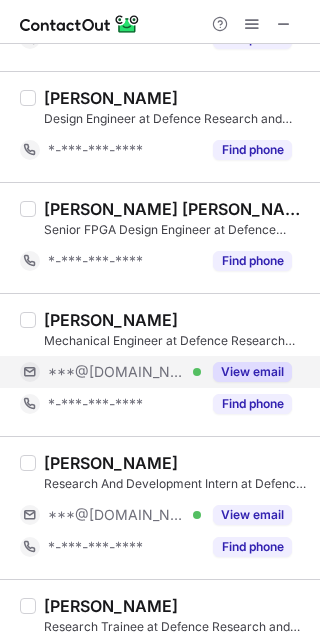 click on "View email" at bounding box center [246, 372] 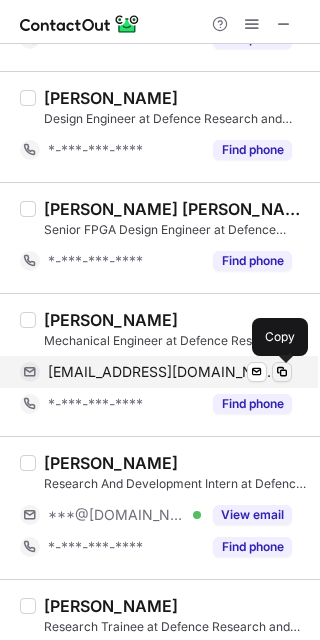 click at bounding box center [282, 372] 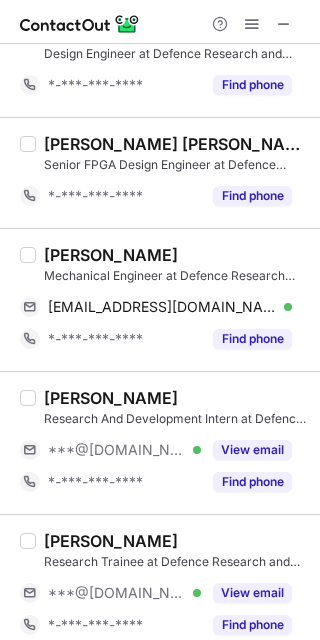 scroll, scrollTop: 1528, scrollLeft: 0, axis: vertical 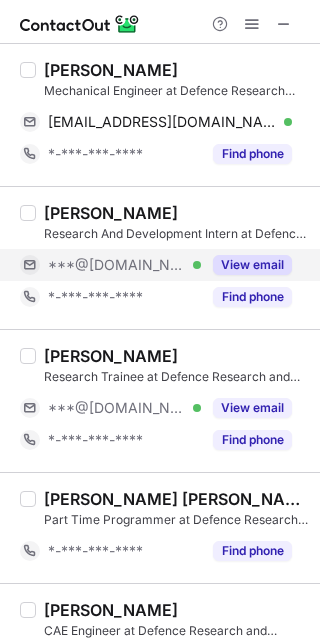 click on "View email" at bounding box center [252, 265] 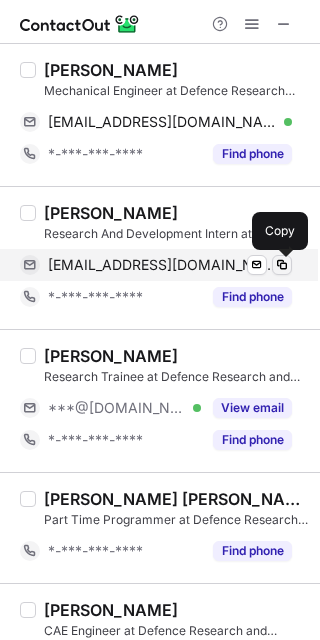 click at bounding box center (282, 265) 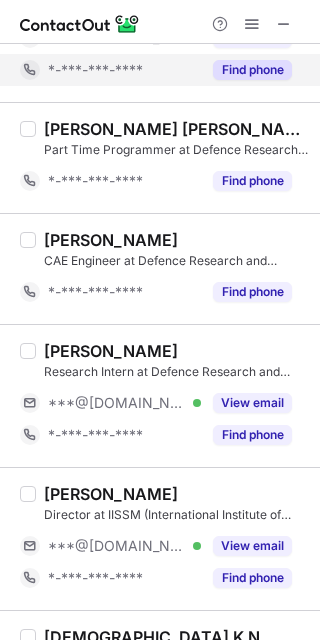 scroll, scrollTop: 1903, scrollLeft: 0, axis: vertical 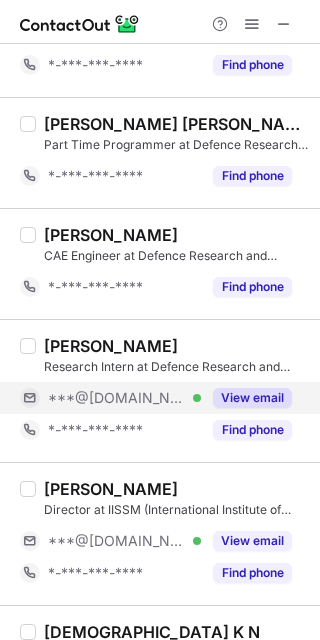 click on "View email" at bounding box center (252, 398) 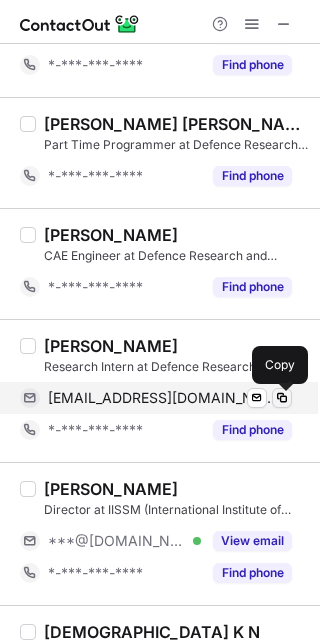 click at bounding box center [282, 398] 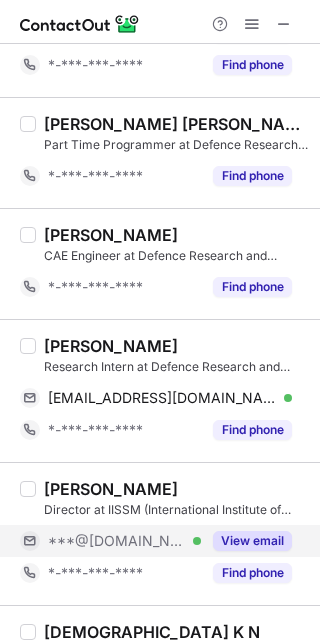 click on "View email" at bounding box center (252, 541) 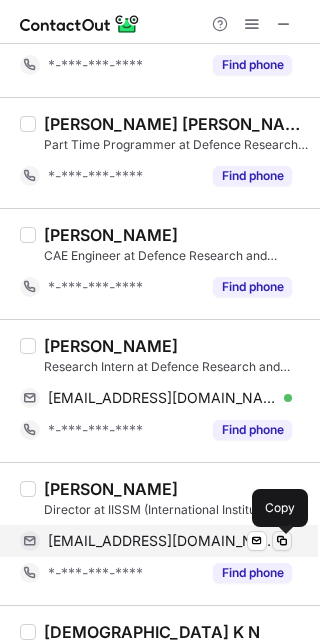 click at bounding box center [282, 541] 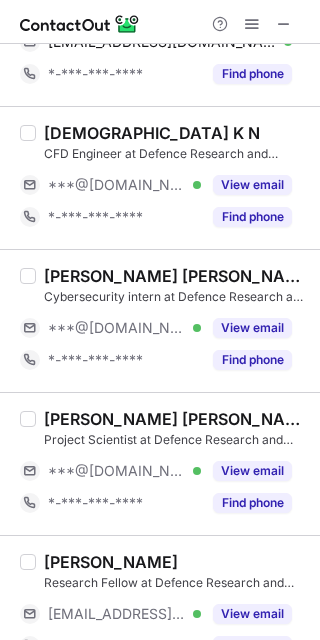 scroll, scrollTop: 2403, scrollLeft: 0, axis: vertical 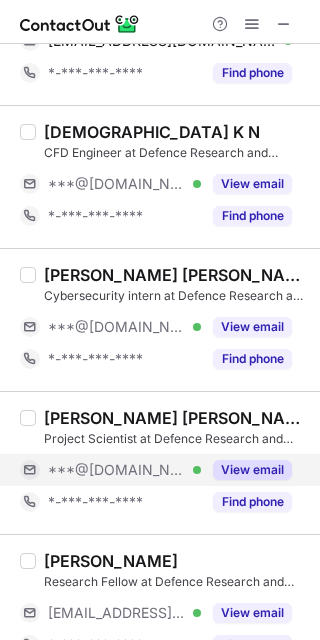 click on "View email" at bounding box center [252, 470] 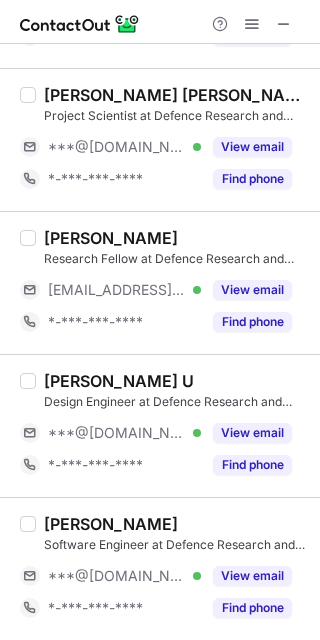 scroll, scrollTop: 2462, scrollLeft: 0, axis: vertical 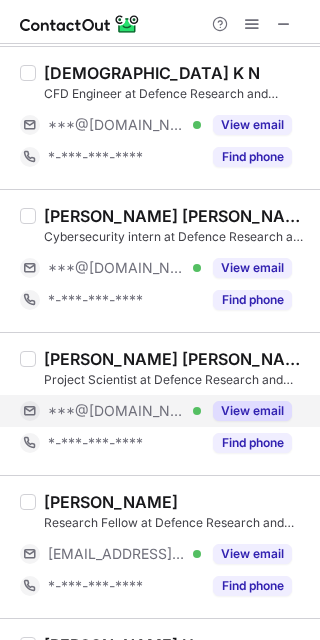 click on "View email" at bounding box center (252, 411) 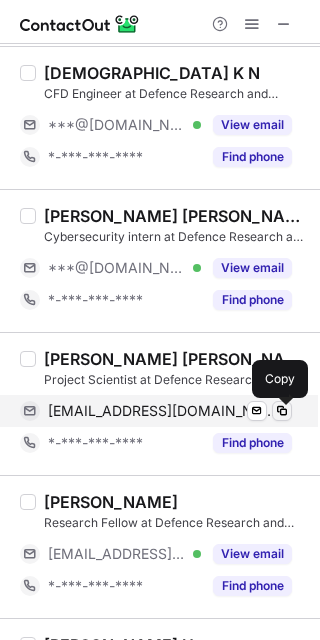 click at bounding box center [282, 411] 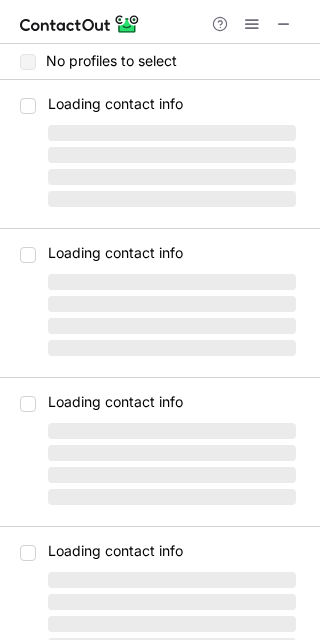scroll, scrollTop: 0, scrollLeft: 0, axis: both 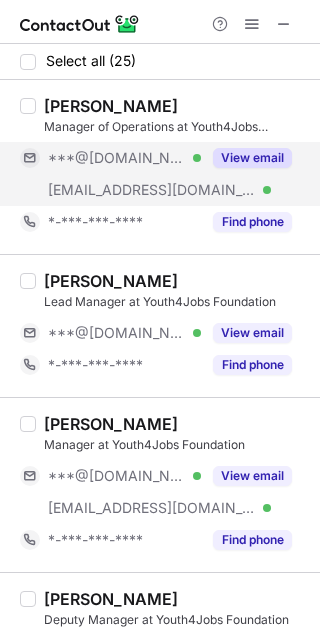 click on "View email" at bounding box center [252, 158] 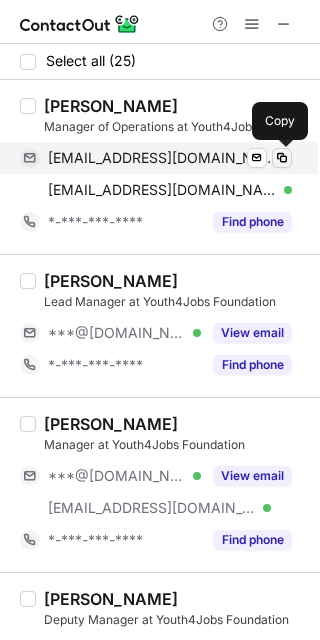 click at bounding box center [282, 158] 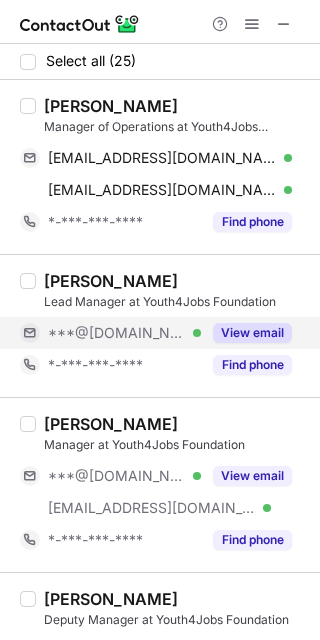 click on "View email" at bounding box center [252, 333] 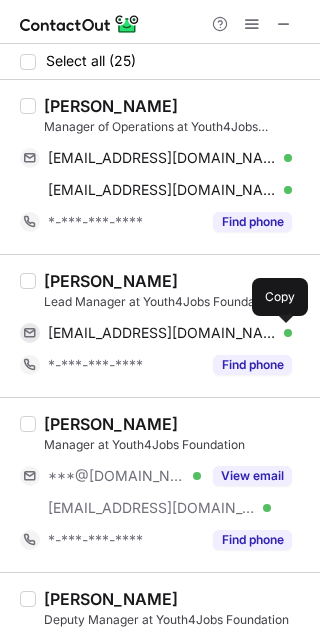 click at bounding box center (282, 333) 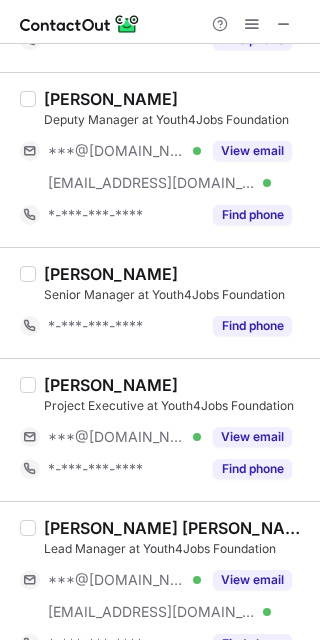 scroll, scrollTop: 625, scrollLeft: 0, axis: vertical 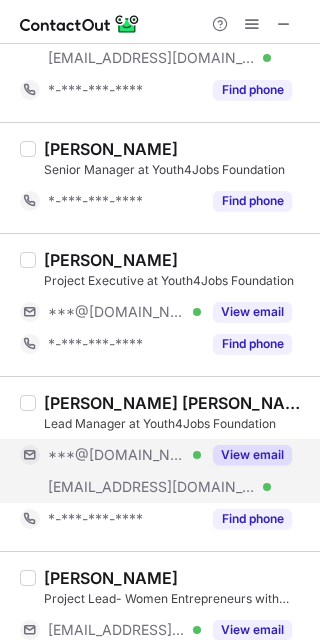 click on "View email" at bounding box center (252, 455) 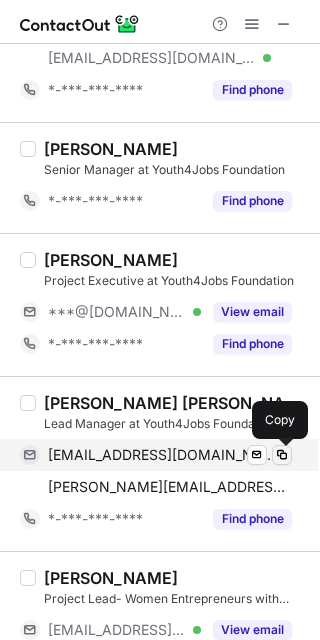 click at bounding box center (282, 455) 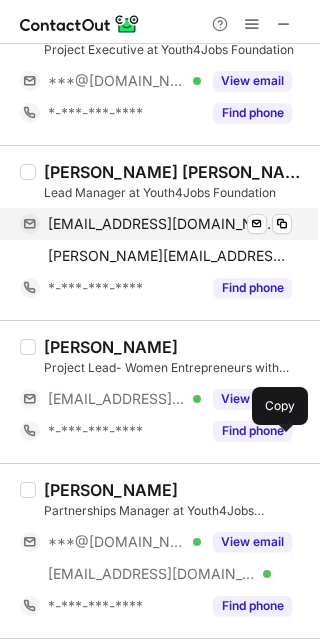 scroll, scrollTop: 875, scrollLeft: 0, axis: vertical 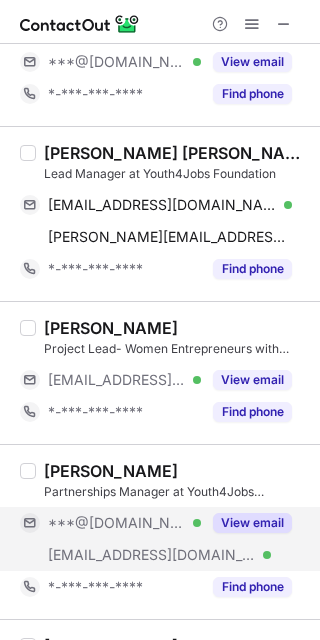 click on "View email" at bounding box center [252, 523] 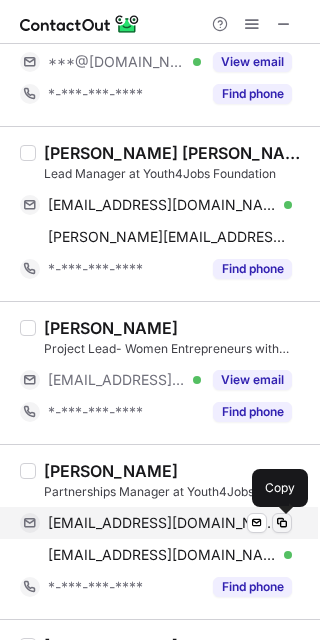 click at bounding box center [282, 523] 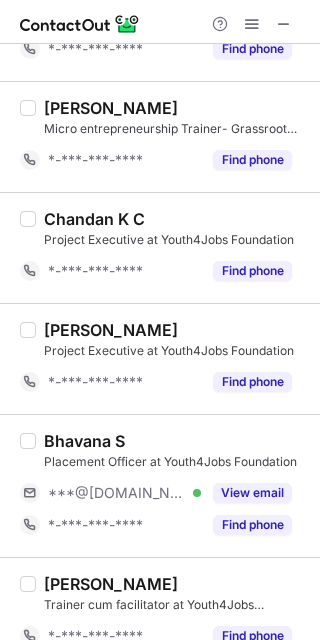 scroll, scrollTop: 2750, scrollLeft: 0, axis: vertical 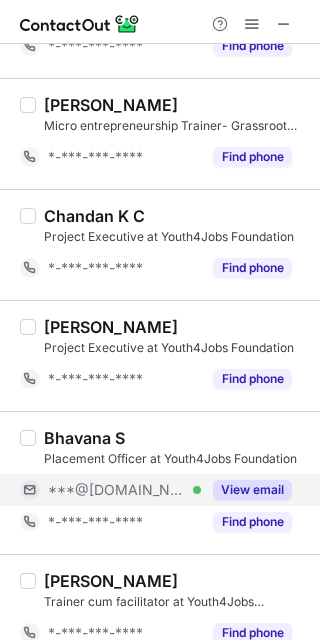 click on "View email" at bounding box center (252, 490) 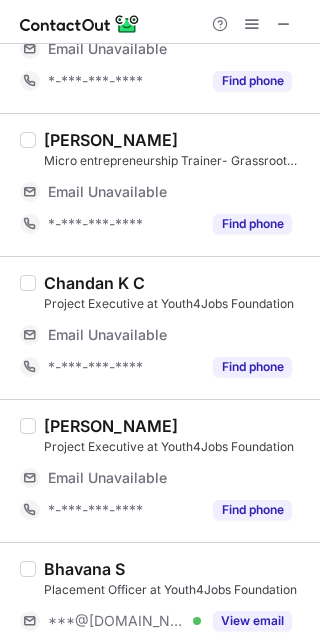 scroll, scrollTop: 3211, scrollLeft: 0, axis: vertical 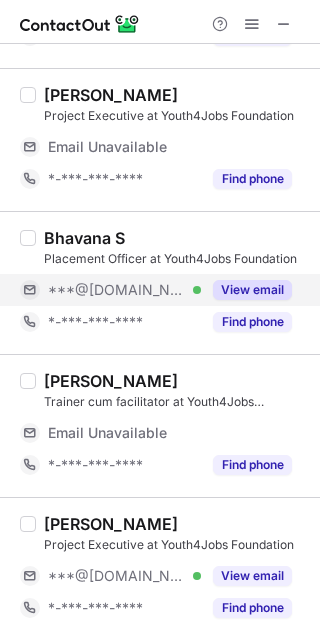click on "View email" at bounding box center [252, 290] 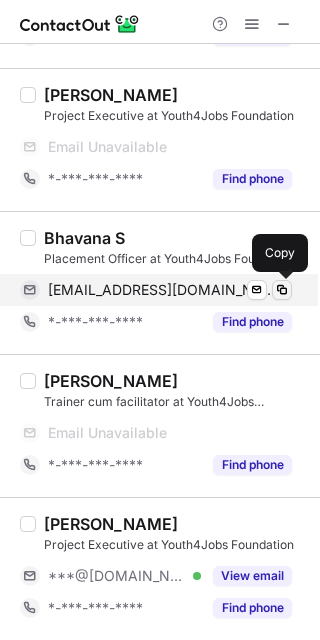 click at bounding box center (282, 290) 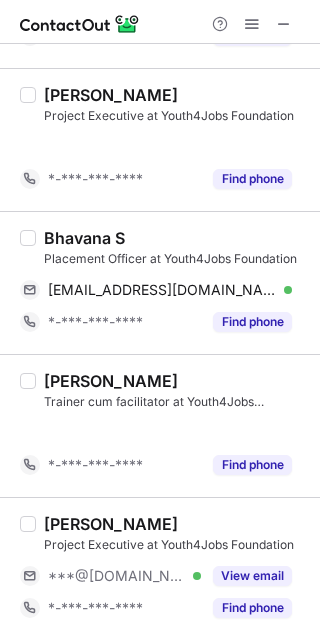 scroll, scrollTop: 2922, scrollLeft: 0, axis: vertical 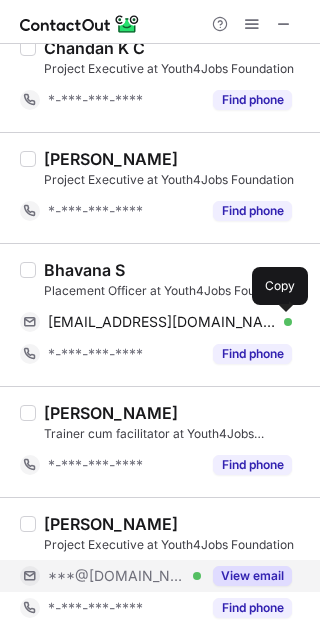 click on "View email" at bounding box center [252, 576] 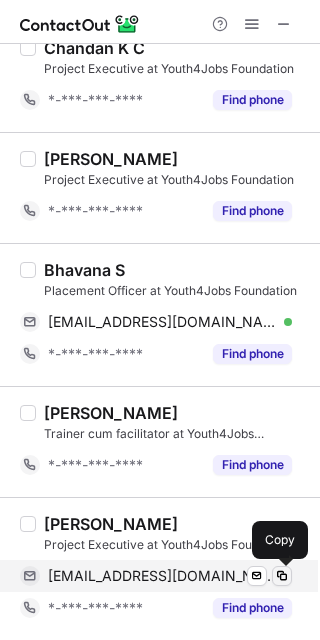 click at bounding box center [282, 576] 